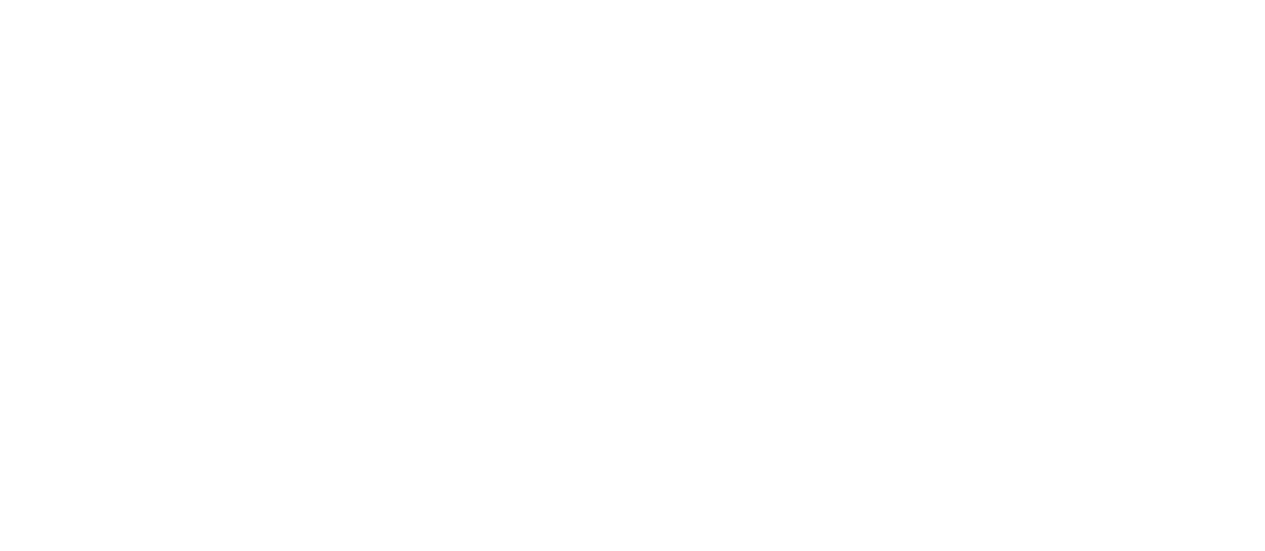 scroll, scrollTop: 0, scrollLeft: 0, axis: both 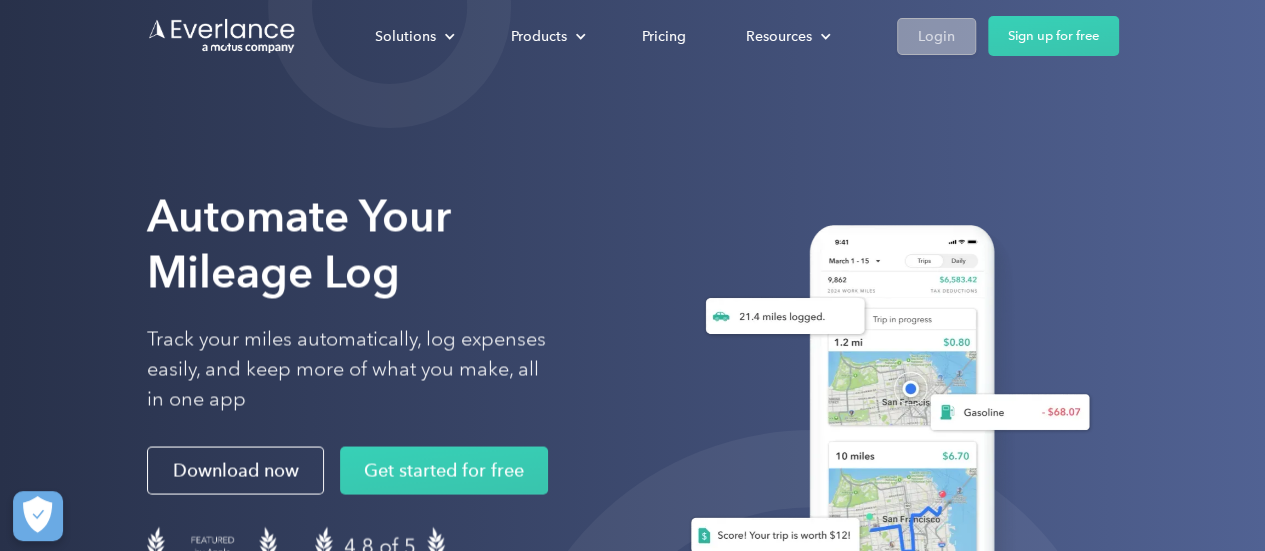 click on "Login" at bounding box center (936, 36) 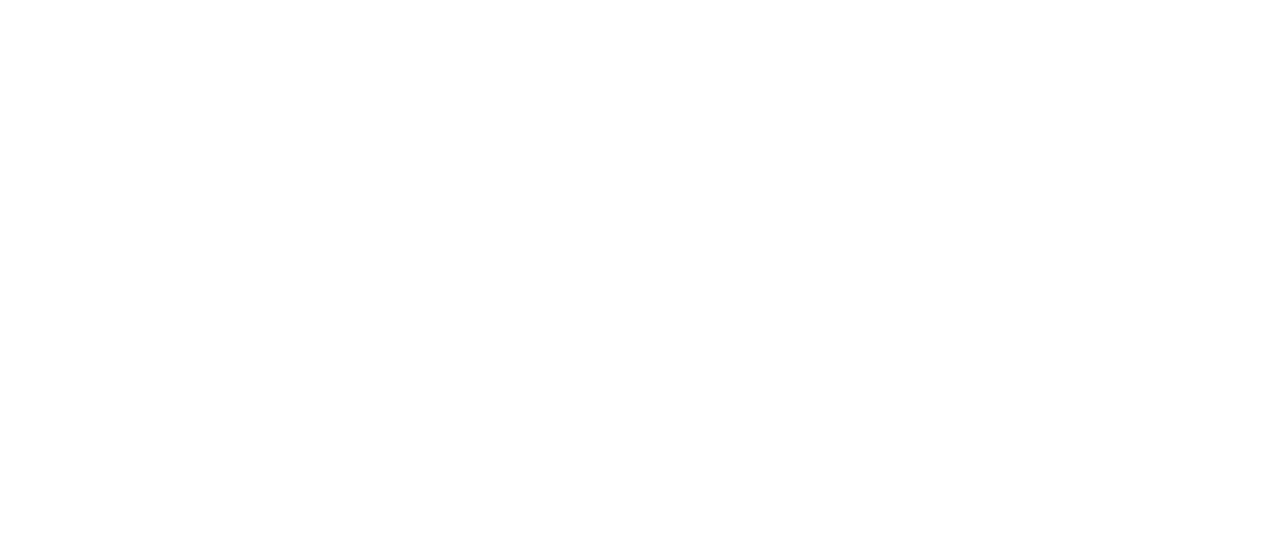 scroll, scrollTop: 0, scrollLeft: 0, axis: both 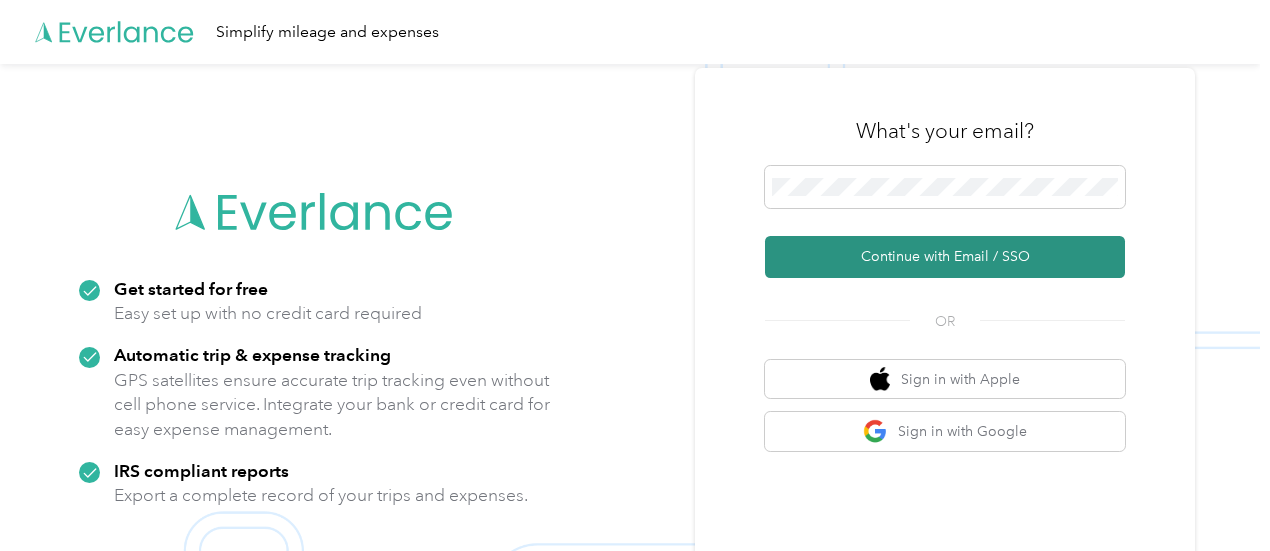 click on "Continue with Email / SSO" at bounding box center [945, 257] 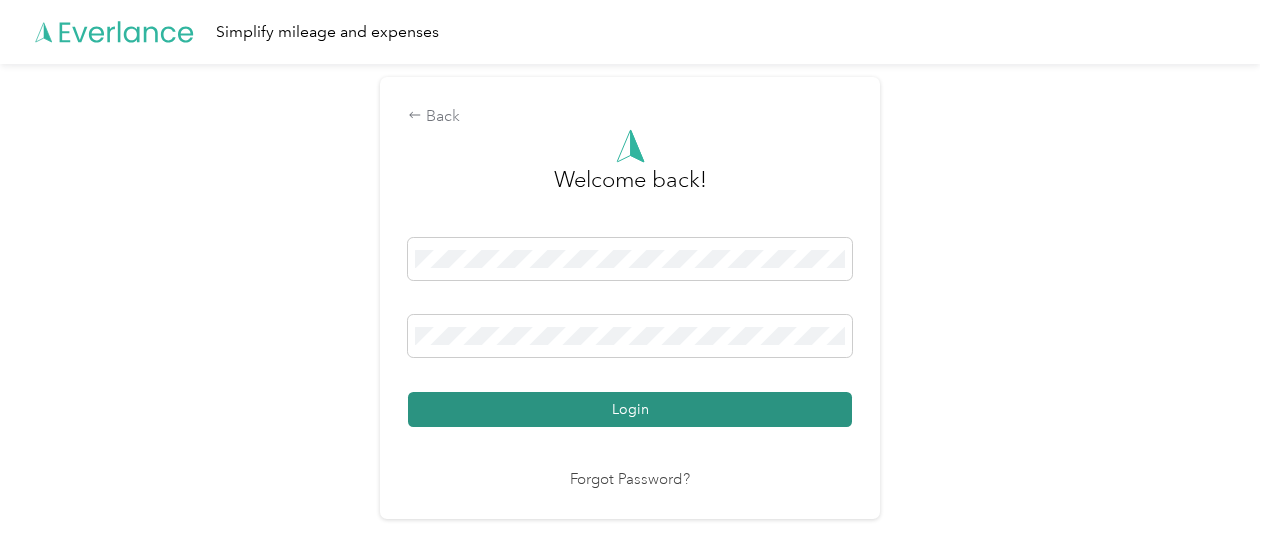 click on "Login" at bounding box center (630, 409) 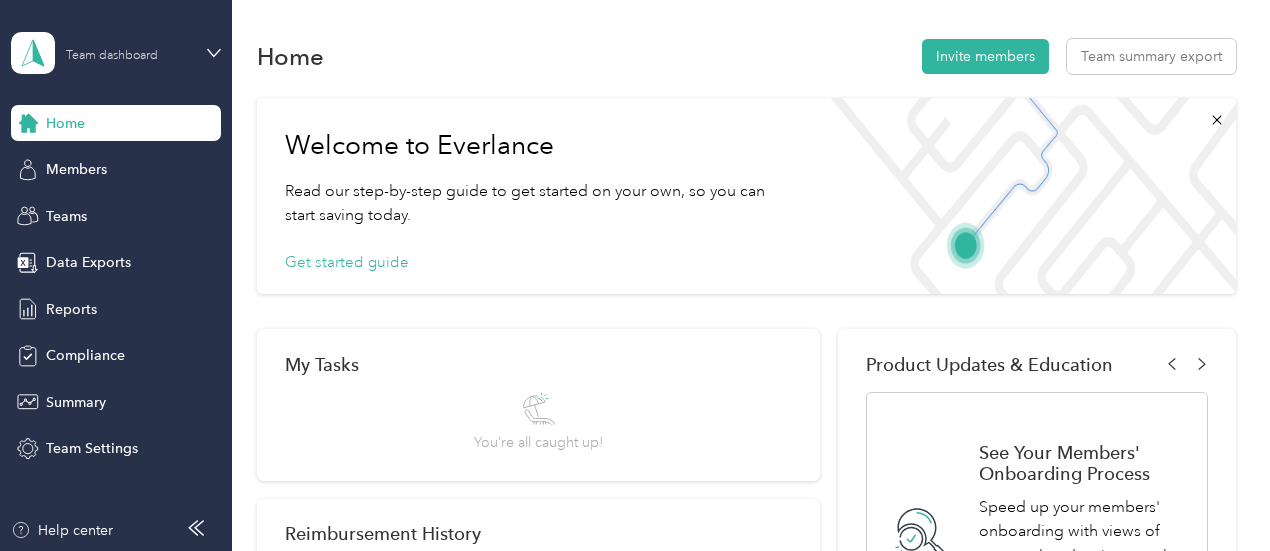 click on "Team dashboard" at bounding box center [112, 56] 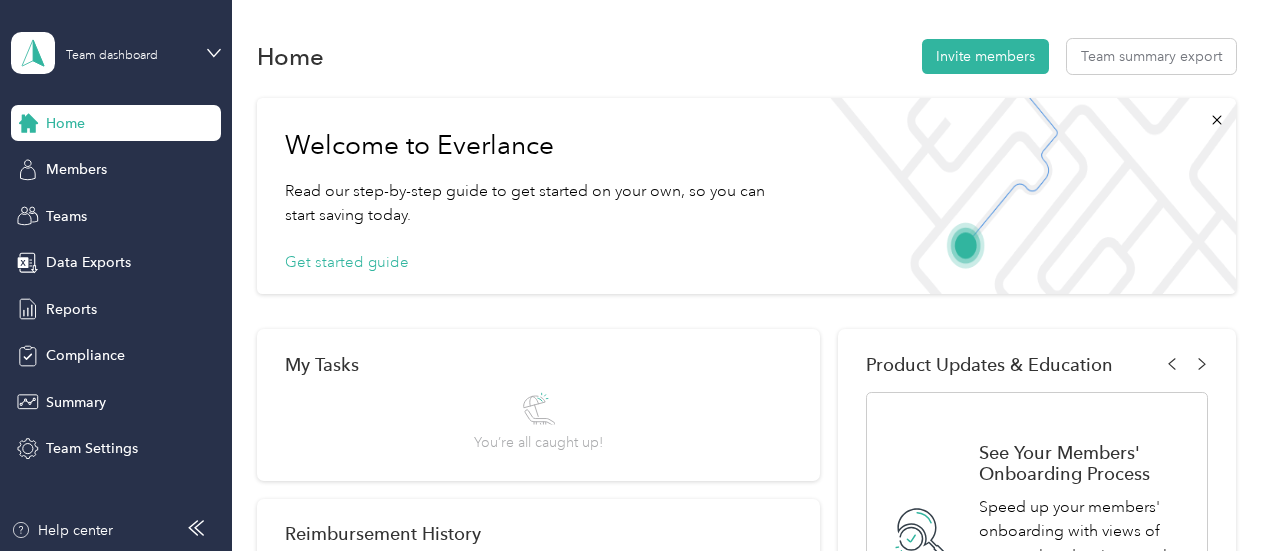 click on "Personal dashboard" at bounding box center (92, 209) 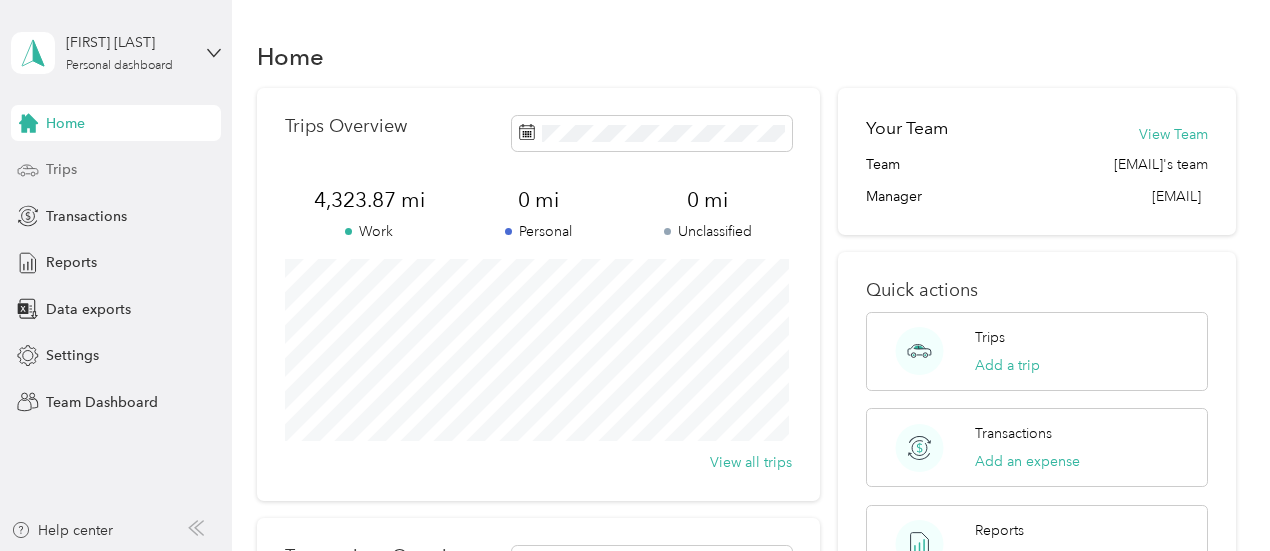click on "Trips" at bounding box center [61, 169] 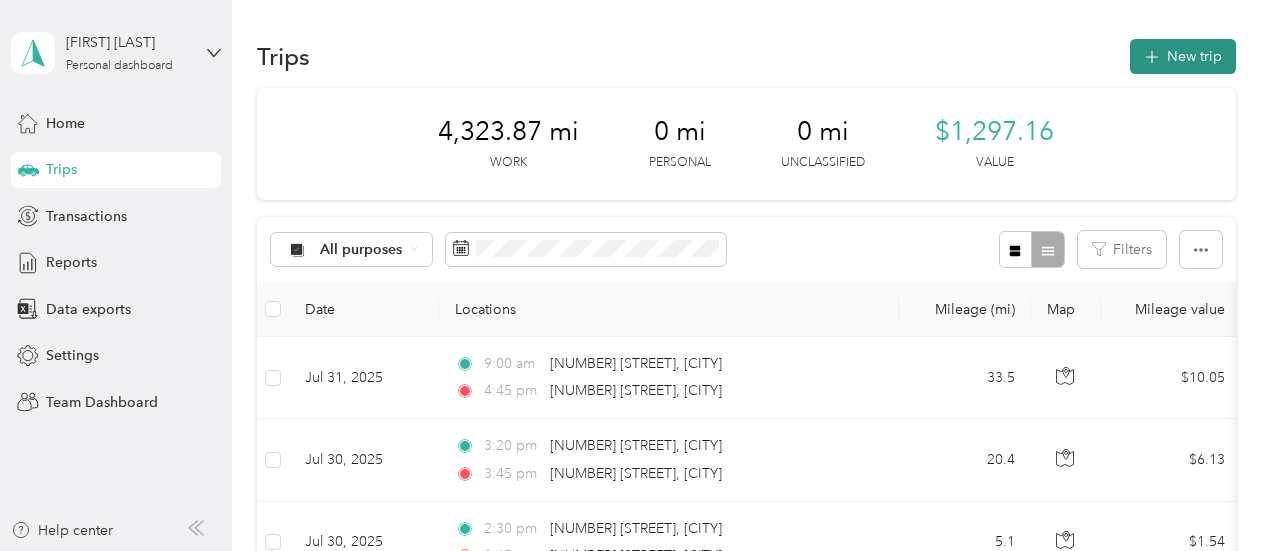 click on "New trip" at bounding box center (1183, 56) 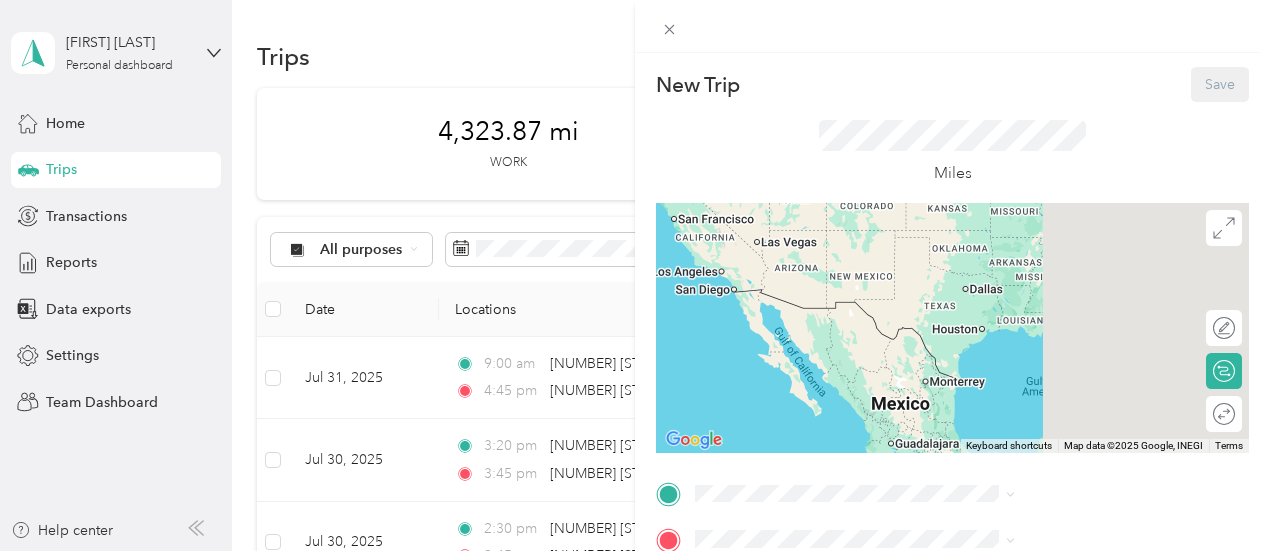 drag, startPoint x: 1108, startPoint y: 314, endPoint x: 922, endPoint y: 343, distance: 188.24718 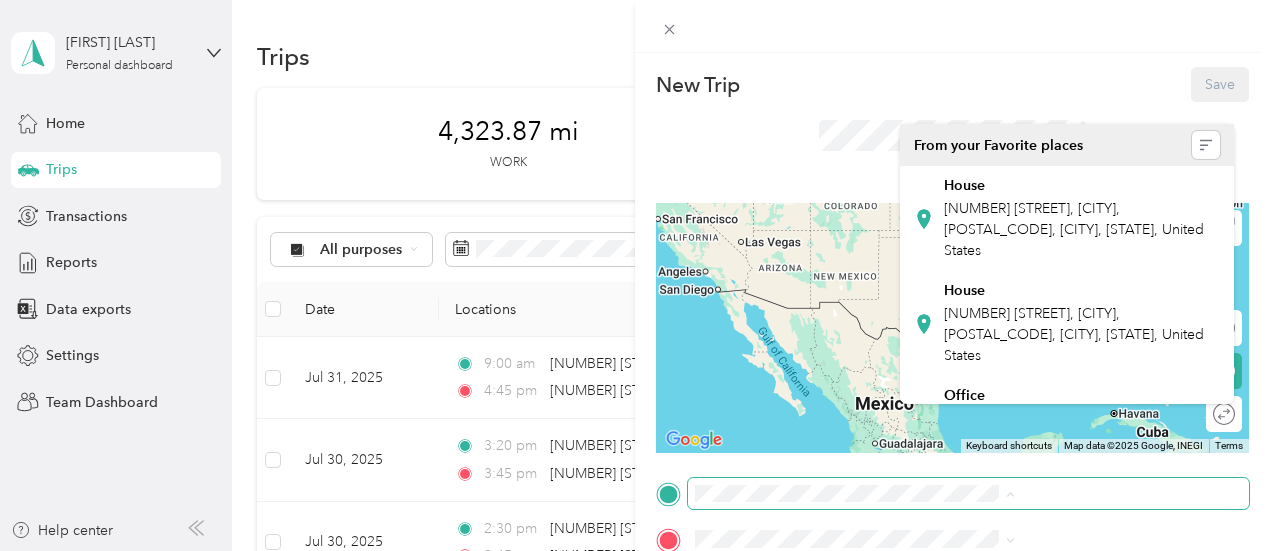 scroll, scrollTop: 200, scrollLeft: 0, axis: vertical 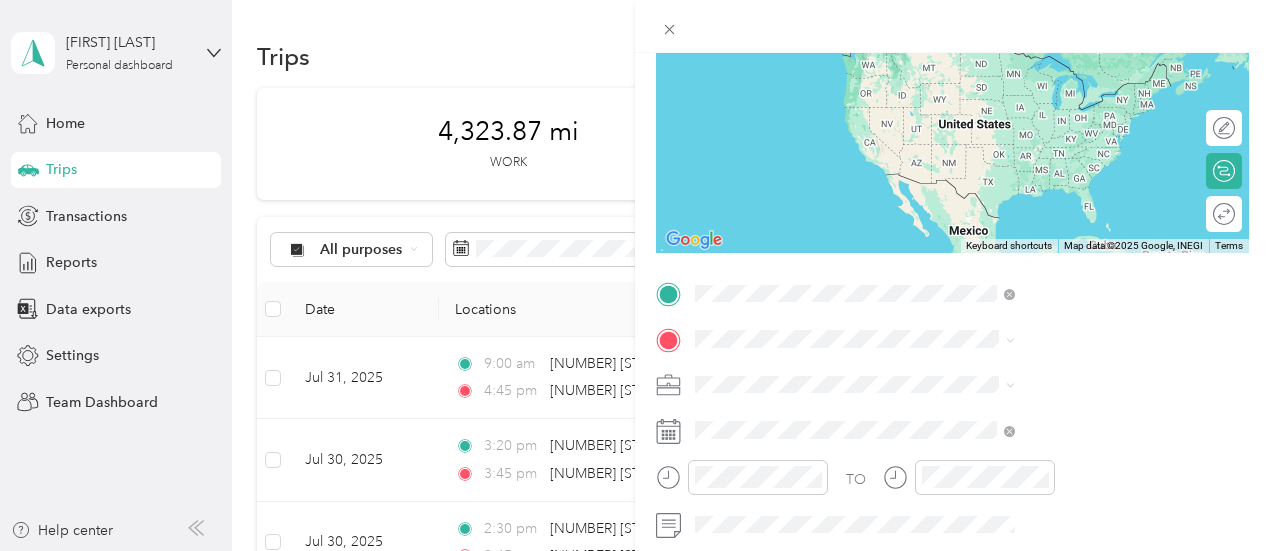 click on "[NUMBER] [STREET]
[CITY], [STATE] [POSTAL_CODE], United States" at bounding box center [1081, 67] 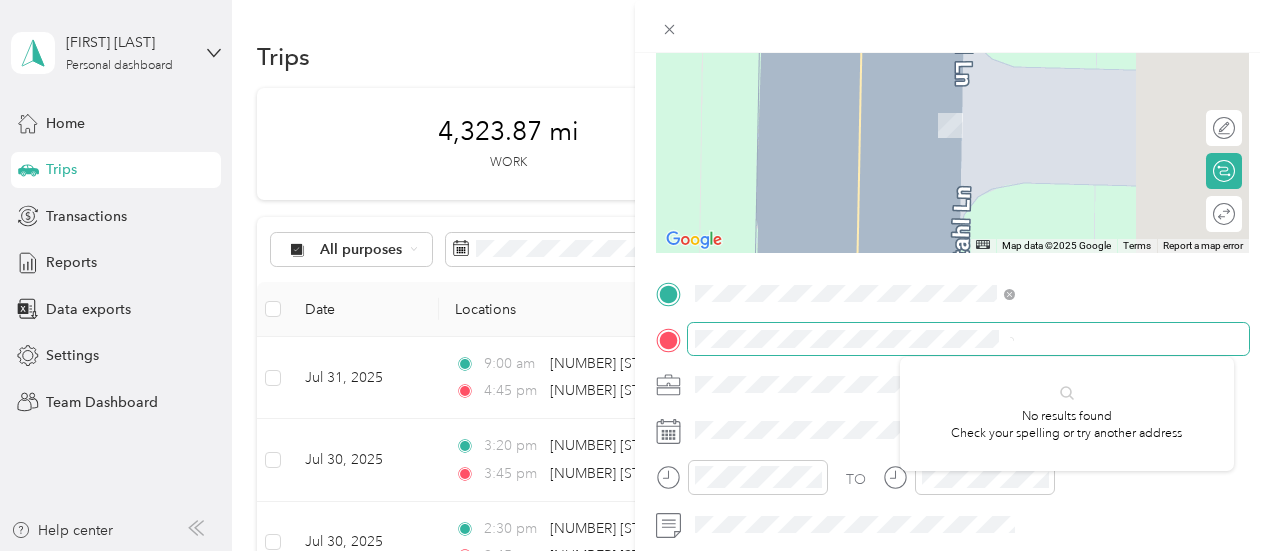 scroll, scrollTop: 0, scrollLeft: 47, axis: horizontal 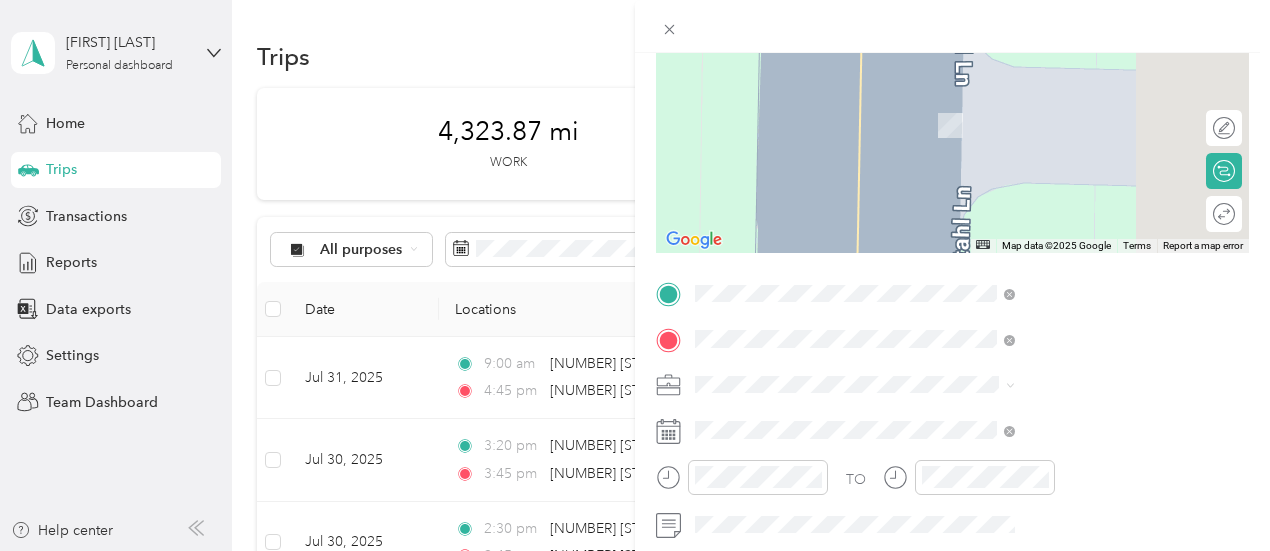 click on "[NUMBER] [STREET]
[CITY], [STATE] [POSTAL_CODE], United States" at bounding box center (1081, 113) 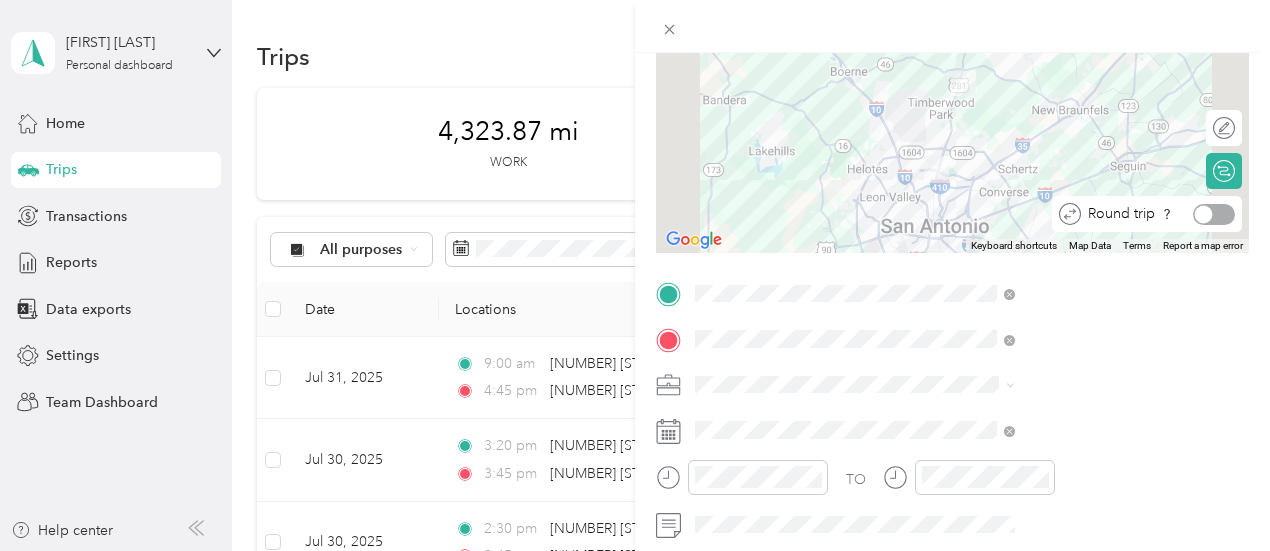click at bounding box center [1214, 214] 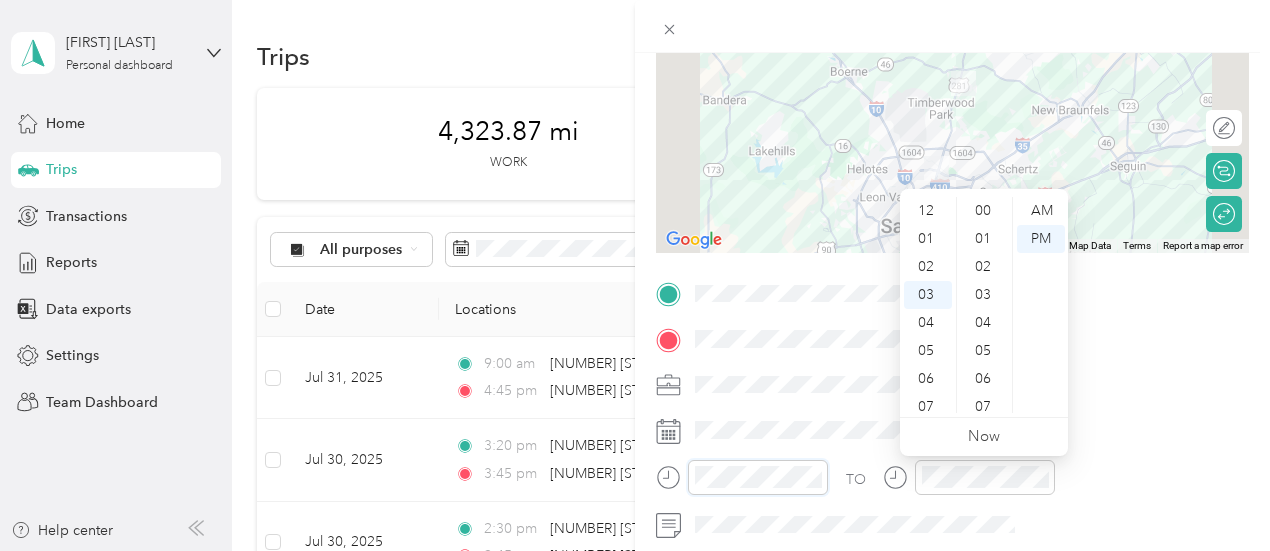 scroll, scrollTop: 448, scrollLeft: 0, axis: vertical 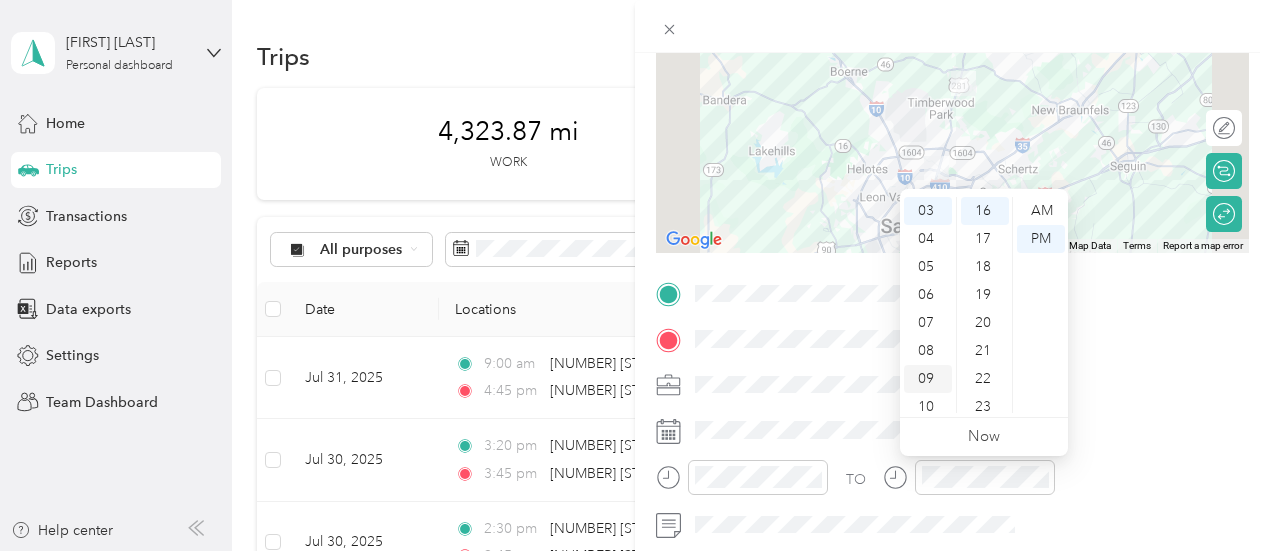 click on "09" at bounding box center [928, 379] 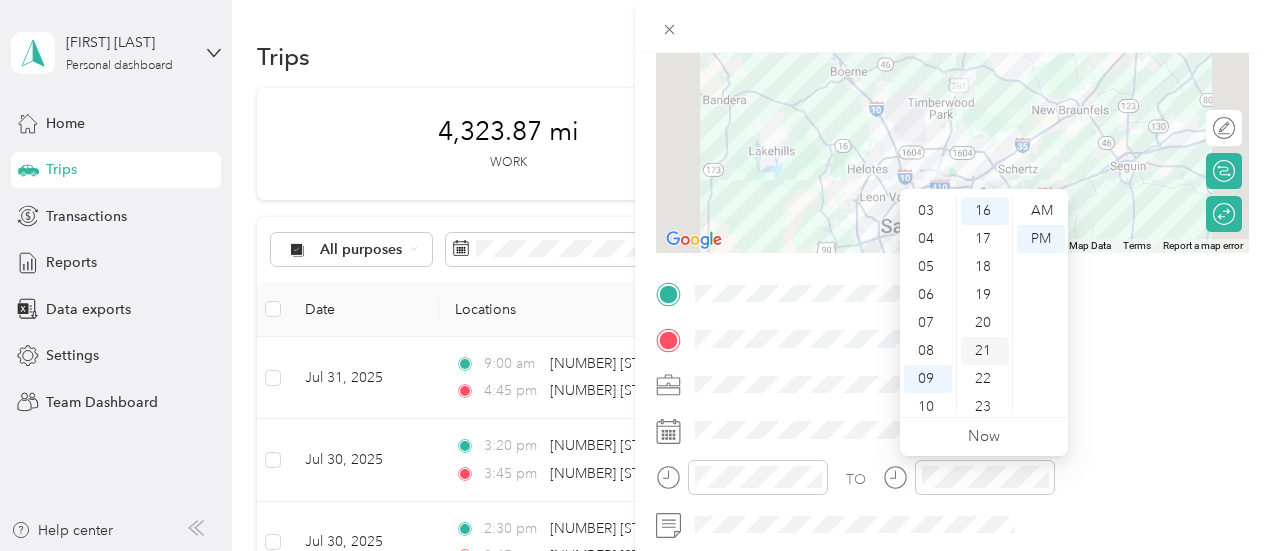 scroll, scrollTop: 120, scrollLeft: 0, axis: vertical 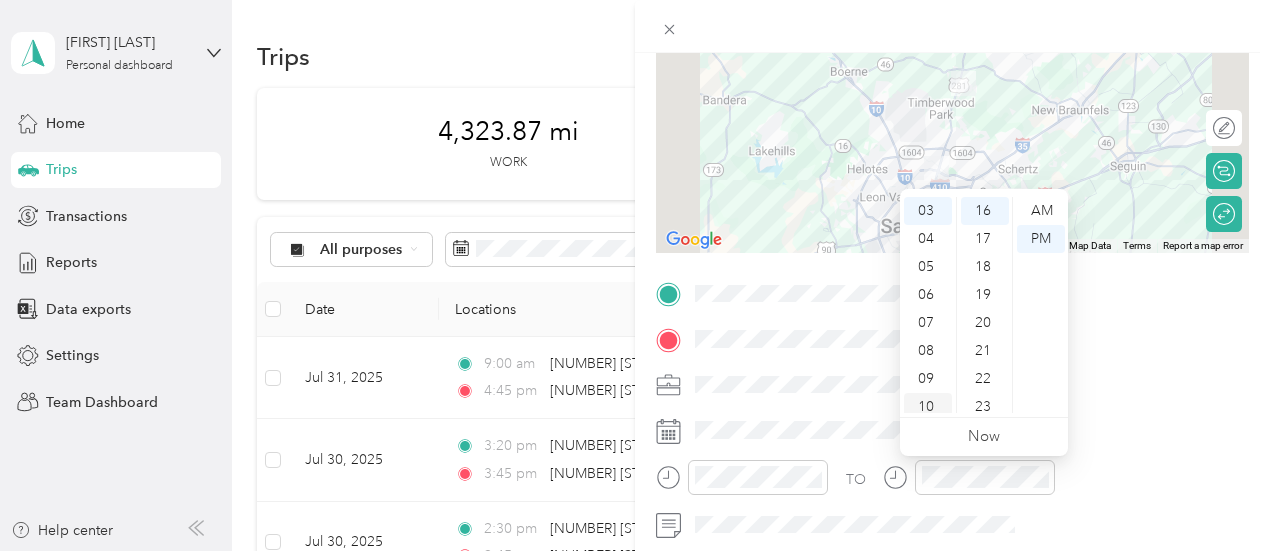 click on "10" at bounding box center (928, 407) 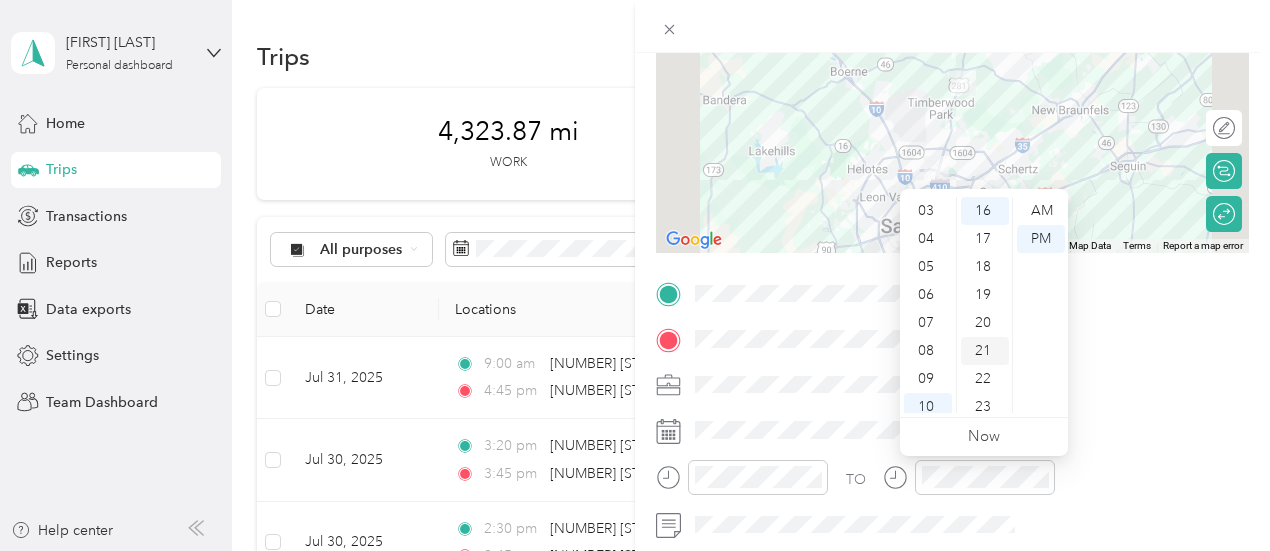 scroll, scrollTop: 120, scrollLeft: 0, axis: vertical 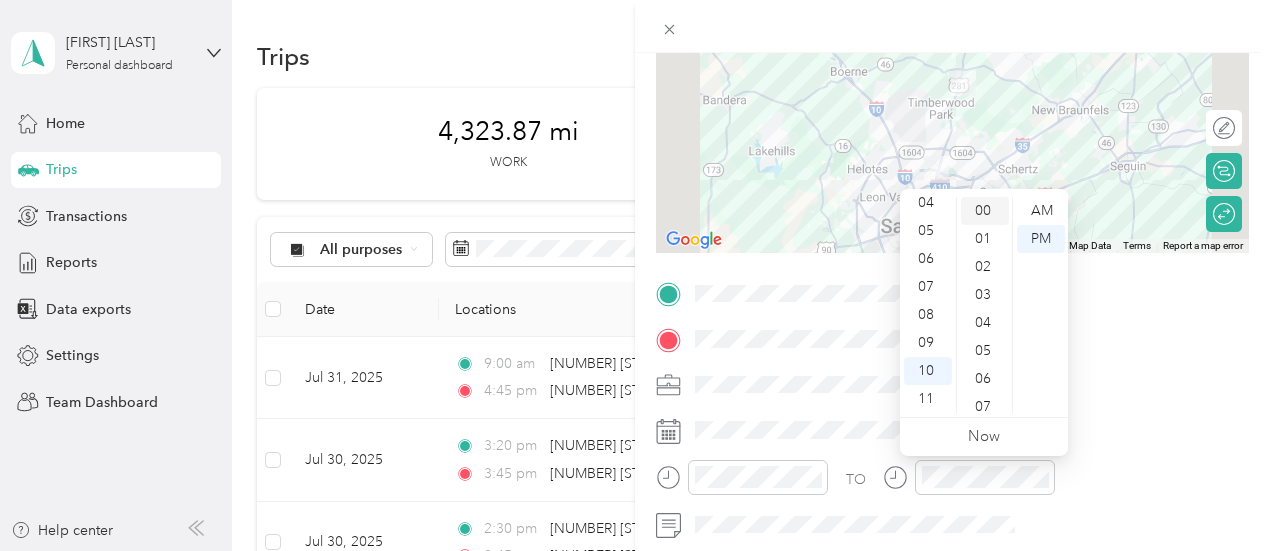 click on "00" at bounding box center (985, 211) 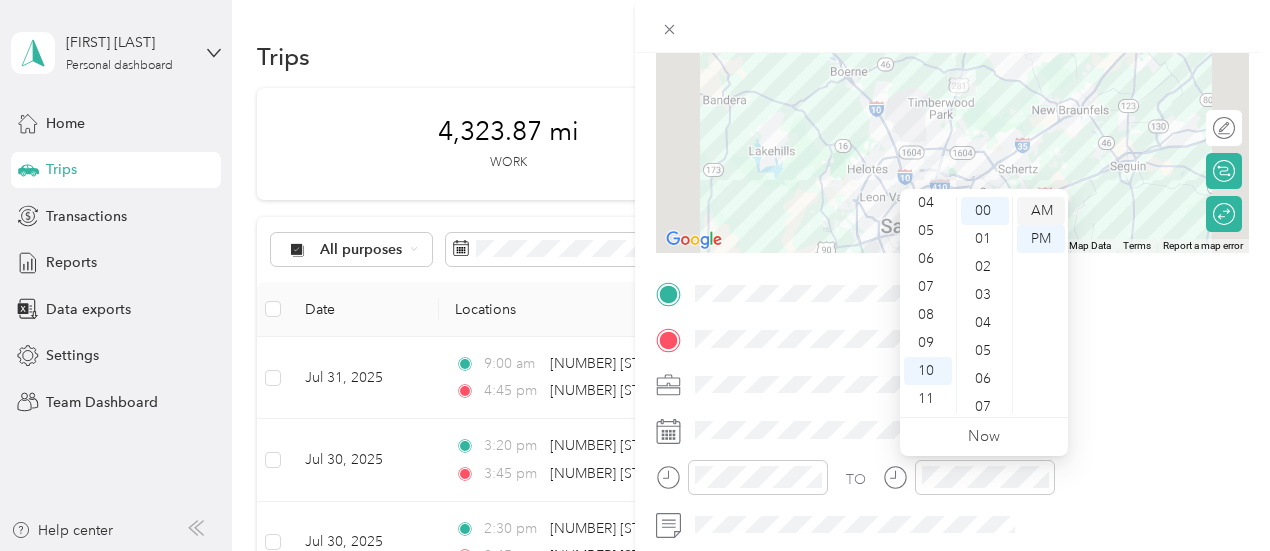 click on "AM" at bounding box center [1041, 211] 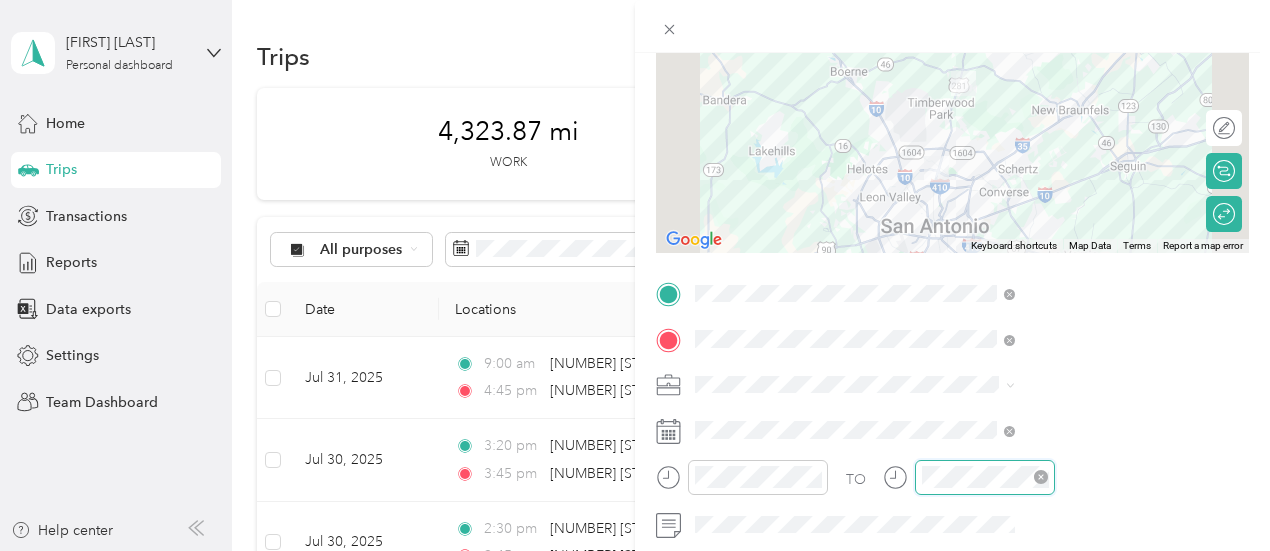 scroll, scrollTop: 84, scrollLeft: 0, axis: vertical 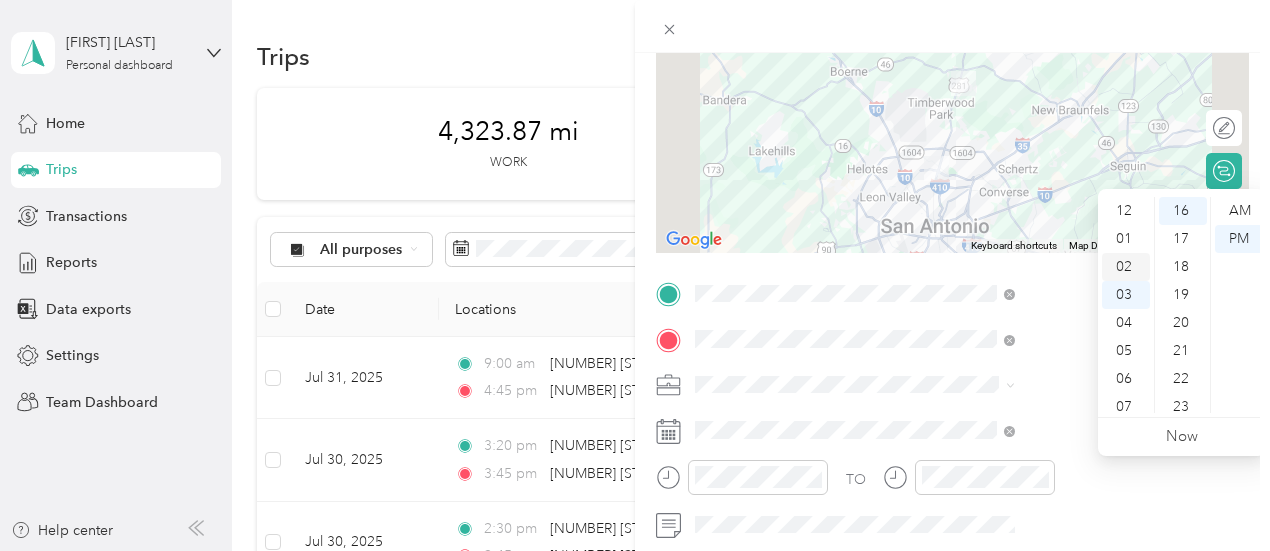 click on "02" at bounding box center [1126, 267] 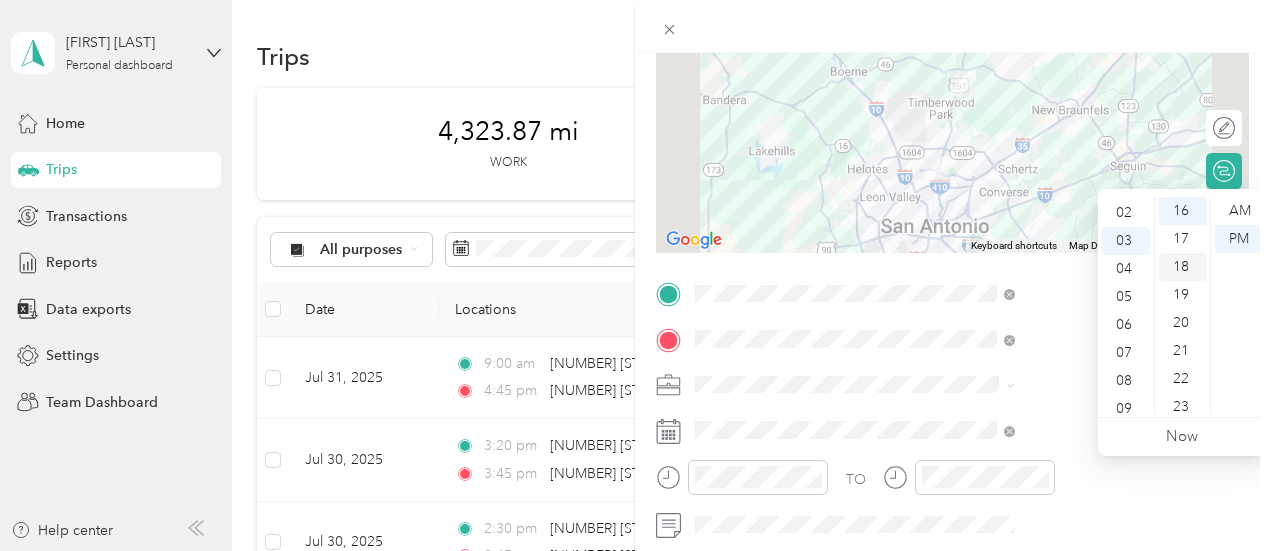 scroll, scrollTop: 56, scrollLeft: 0, axis: vertical 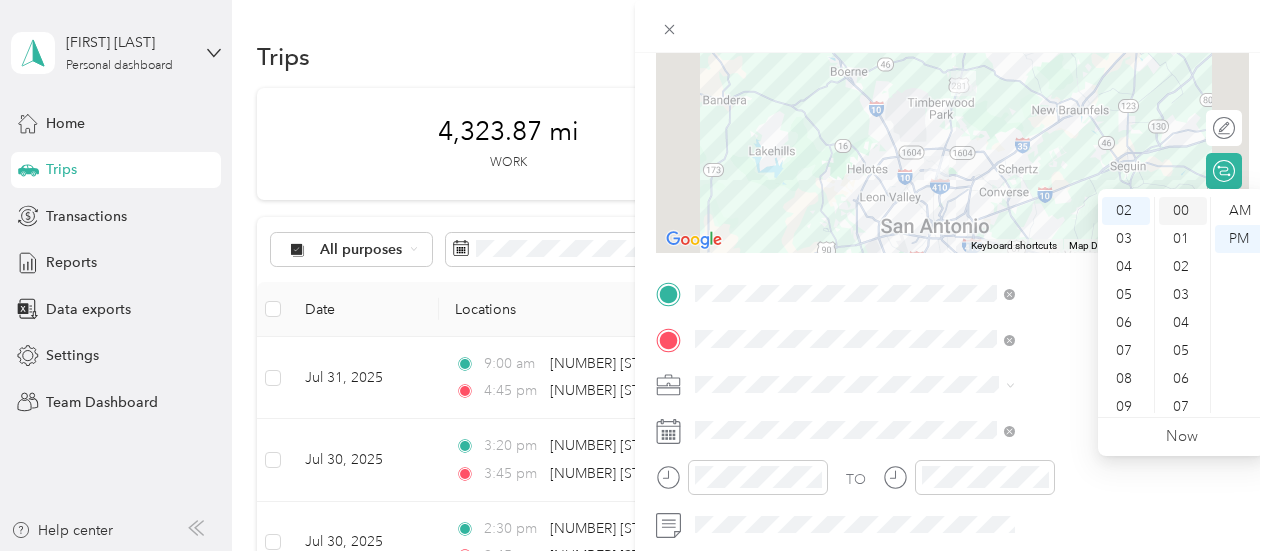 click on "00" at bounding box center (1183, 211) 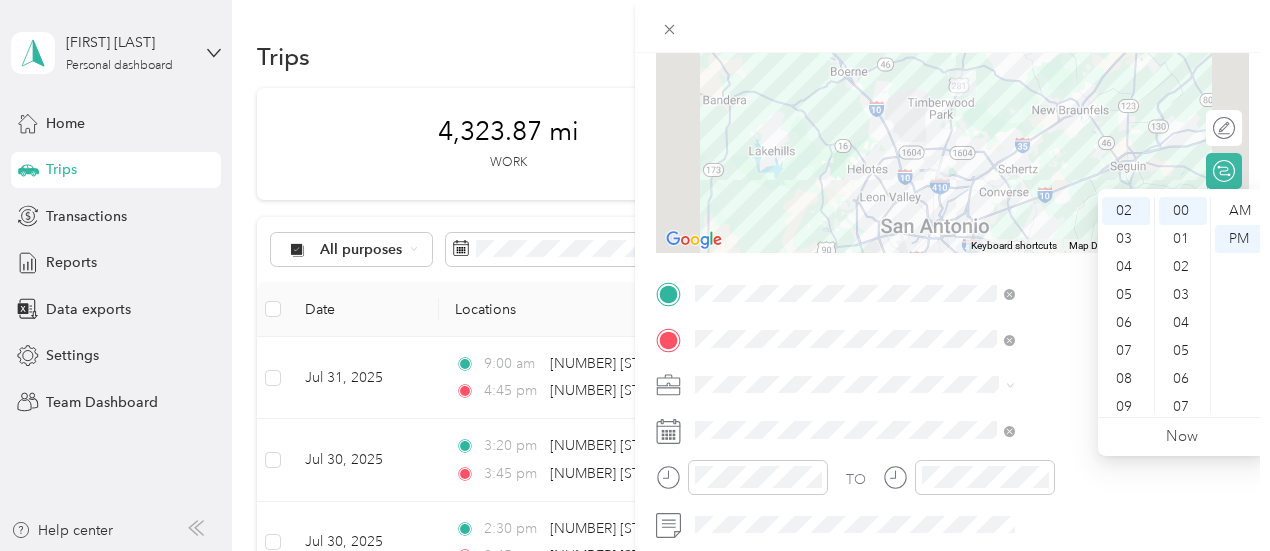 click at bounding box center [952, 26] 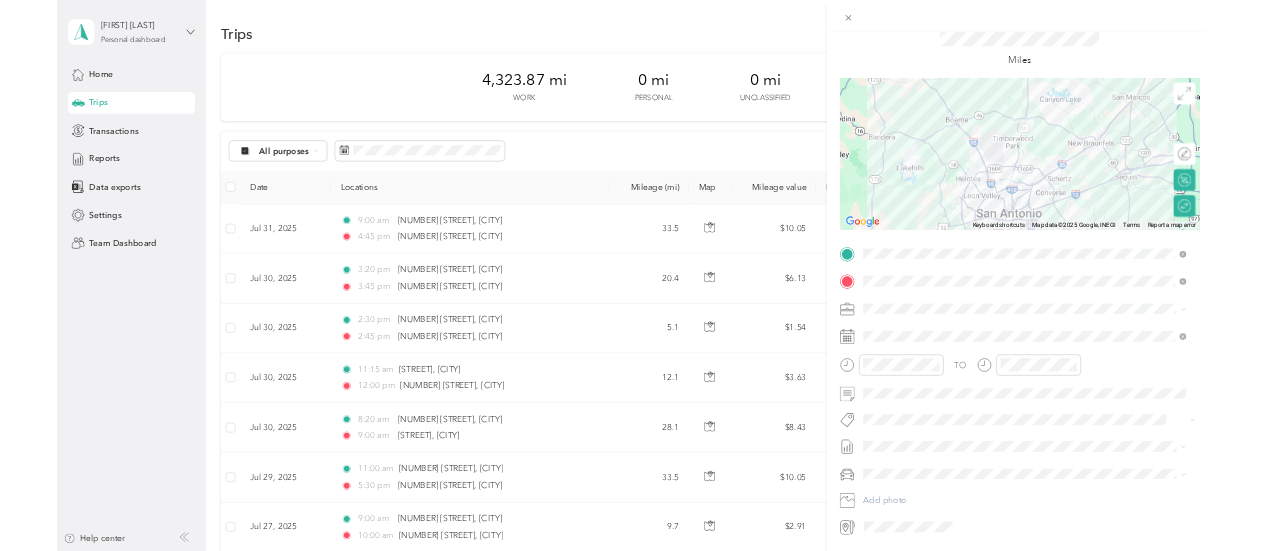 scroll, scrollTop: 0, scrollLeft: 0, axis: both 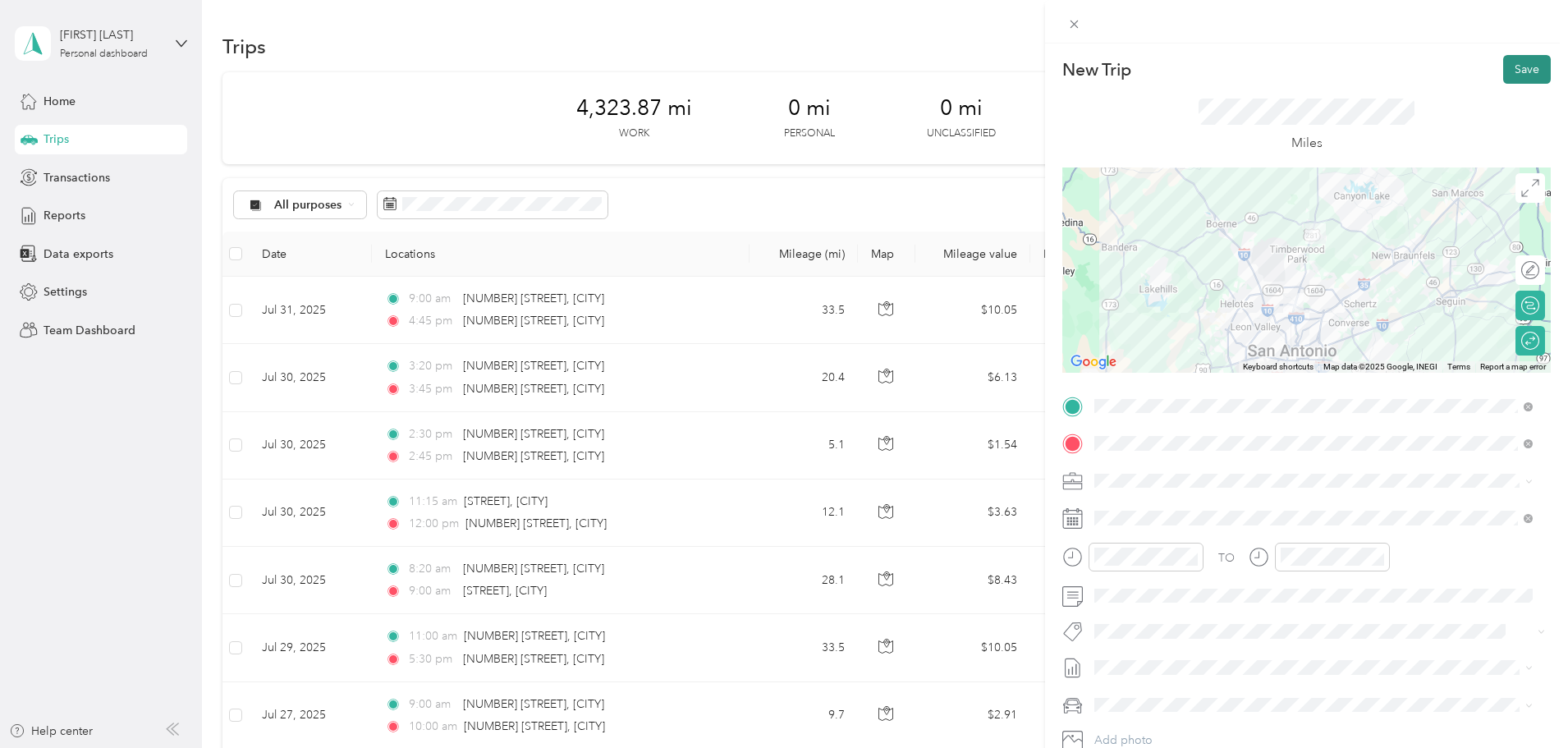 click on "Save" at bounding box center [1527, 69] 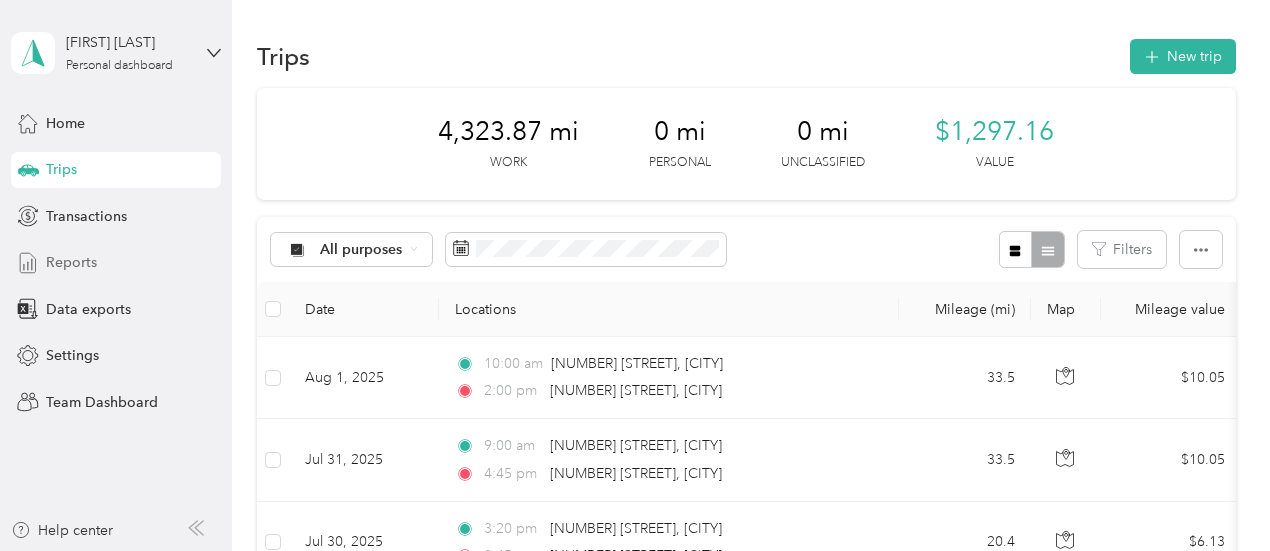 click on "Reports" at bounding box center [71, 262] 